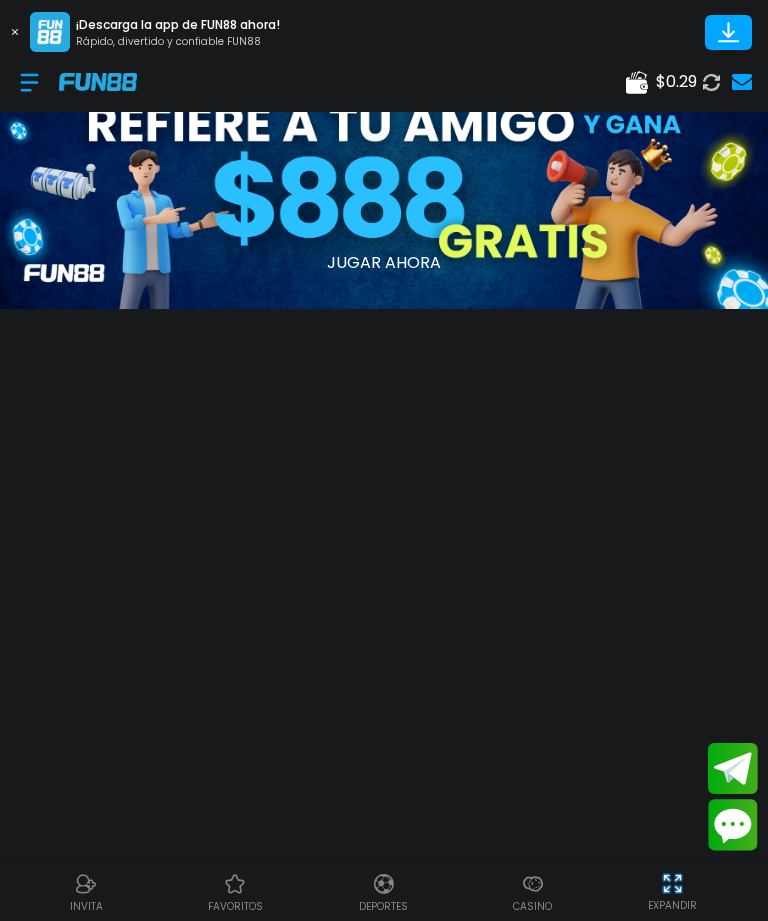 scroll, scrollTop: 0, scrollLeft: 0, axis: both 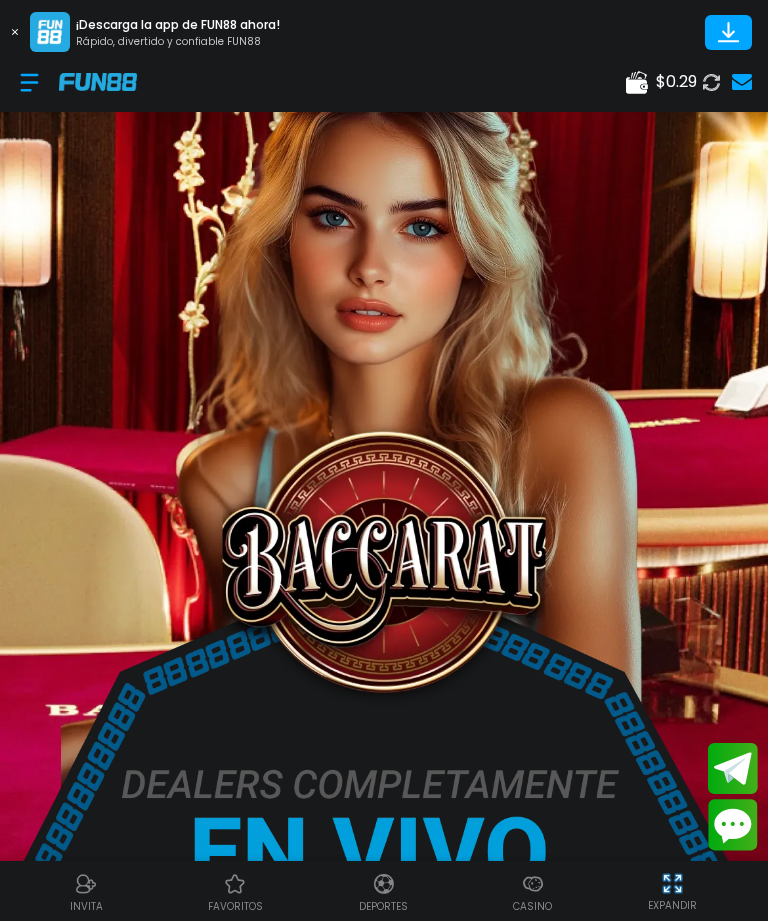 click at bounding box center [15, 32] 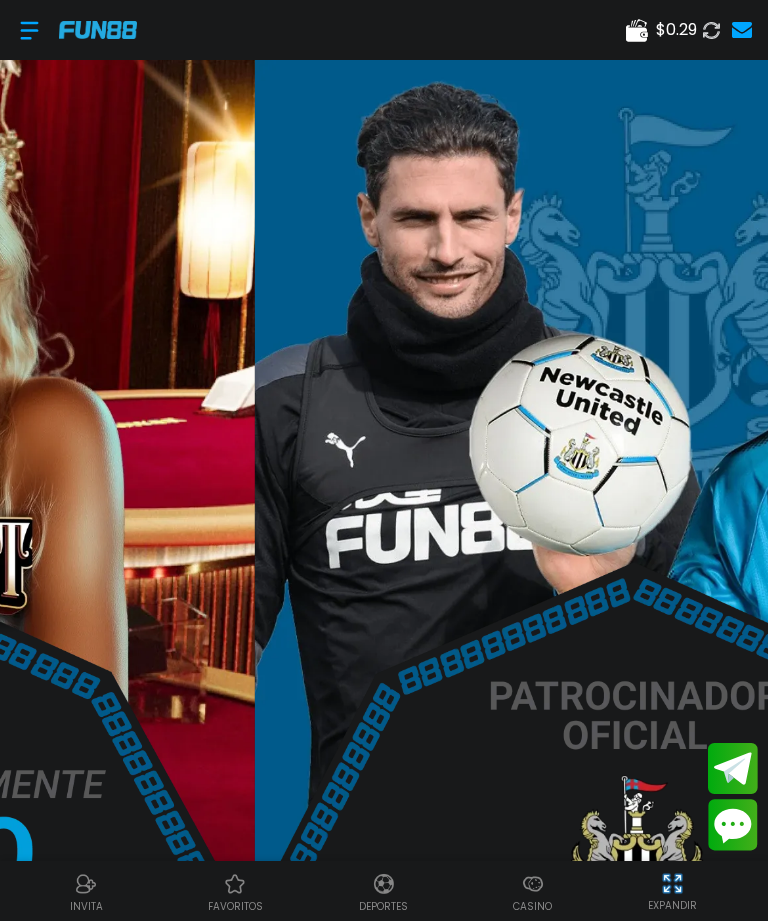 click at bounding box center (29, 30) 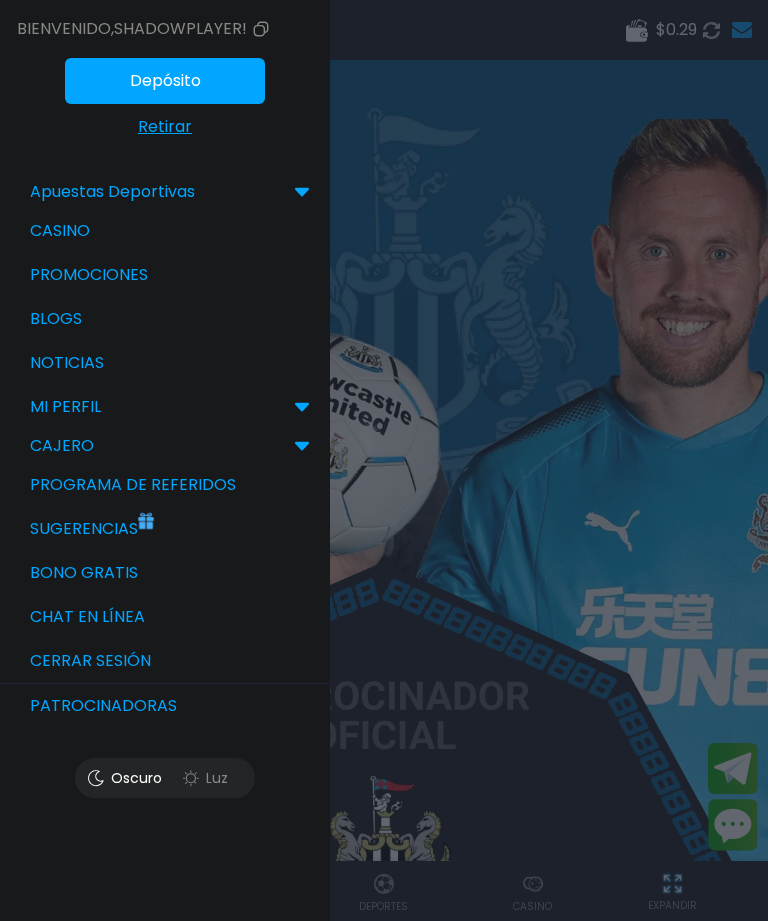 click on "Depósito" at bounding box center (165, 81) 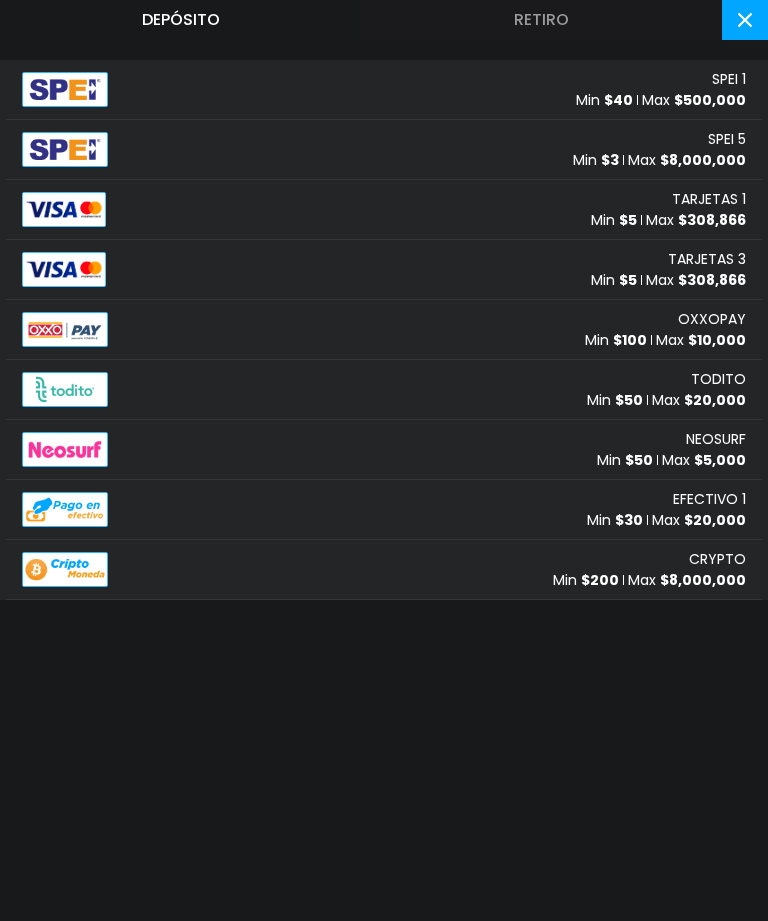 click on "TARJETAS 1" at bounding box center (709, 199) 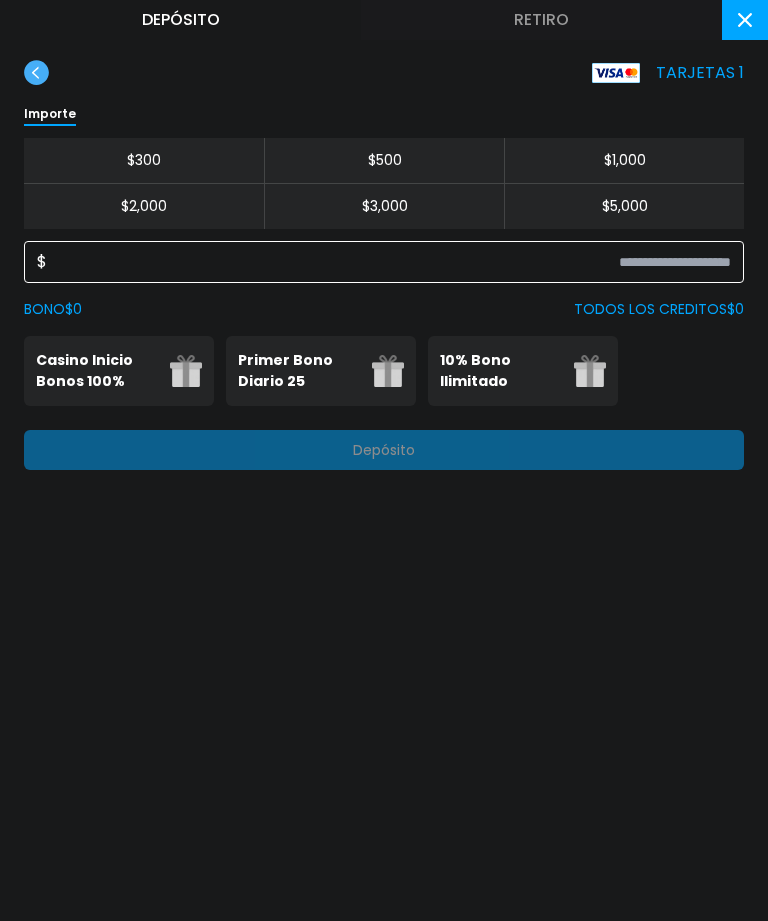 click at bounding box center (389, 262) 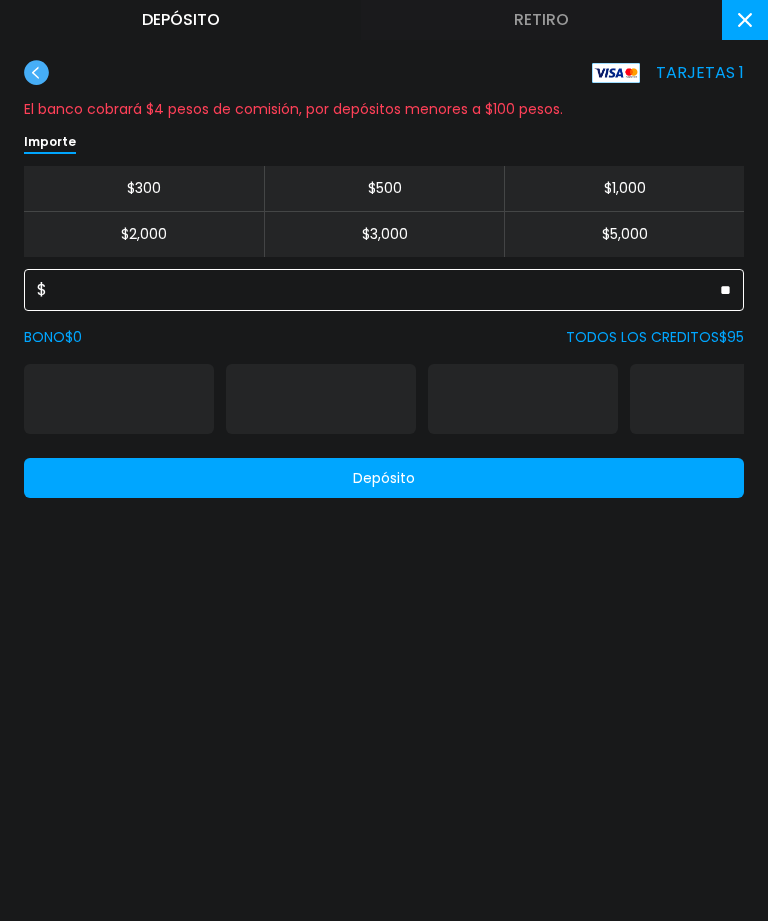 type on "**" 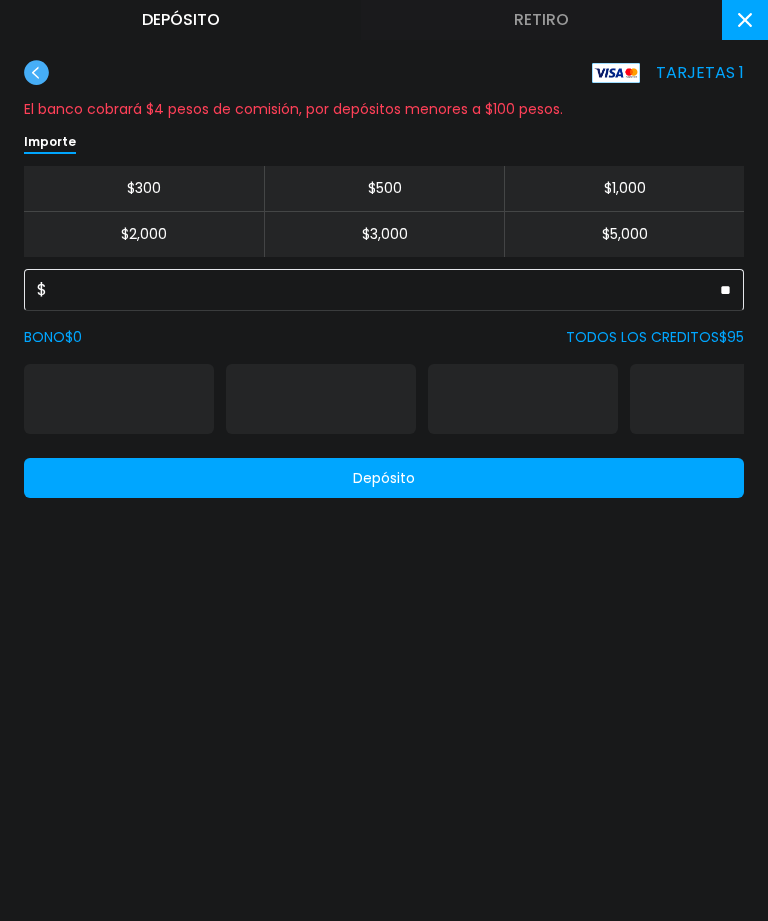 click on "Depósito" at bounding box center (384, 478) 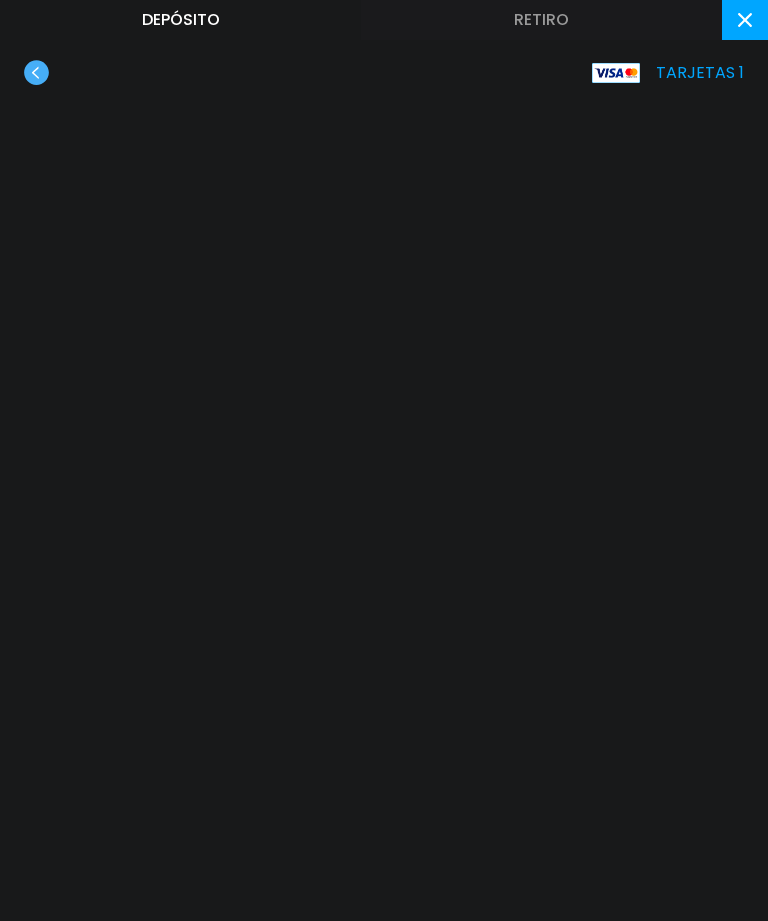 click on "TARJETAS 1" at bounding box center [384, 483] 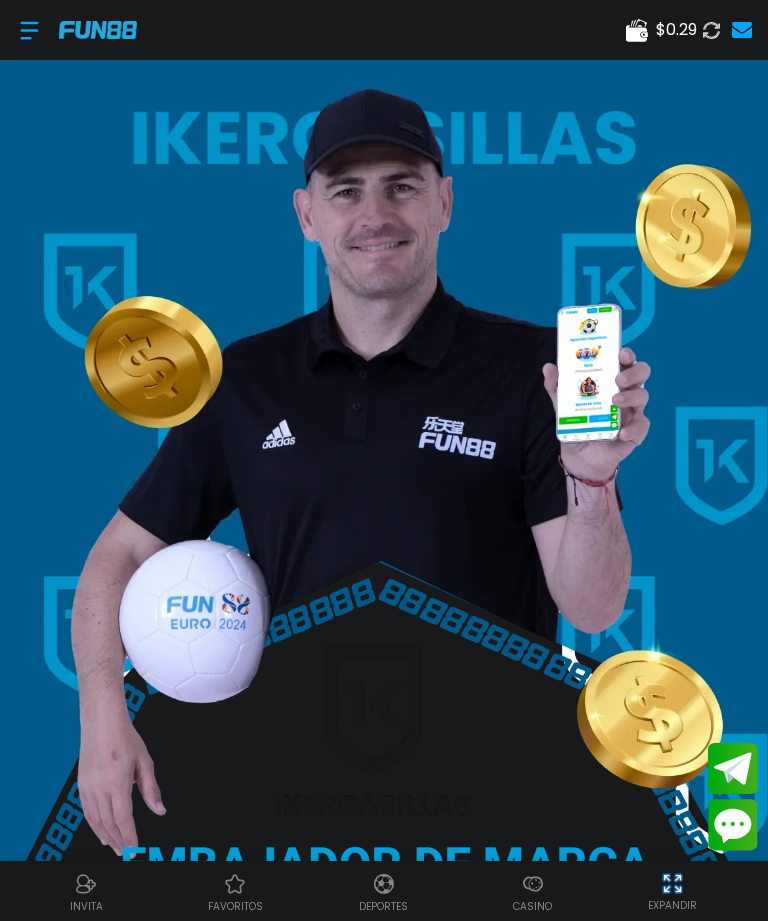 click 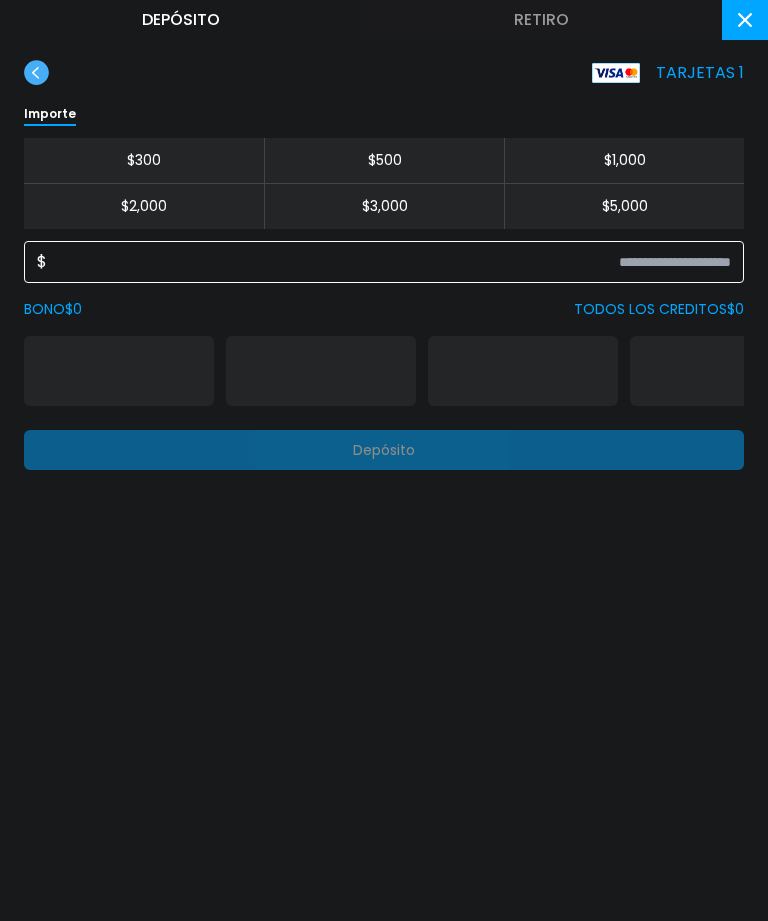 click at bounding box center (389, 262) 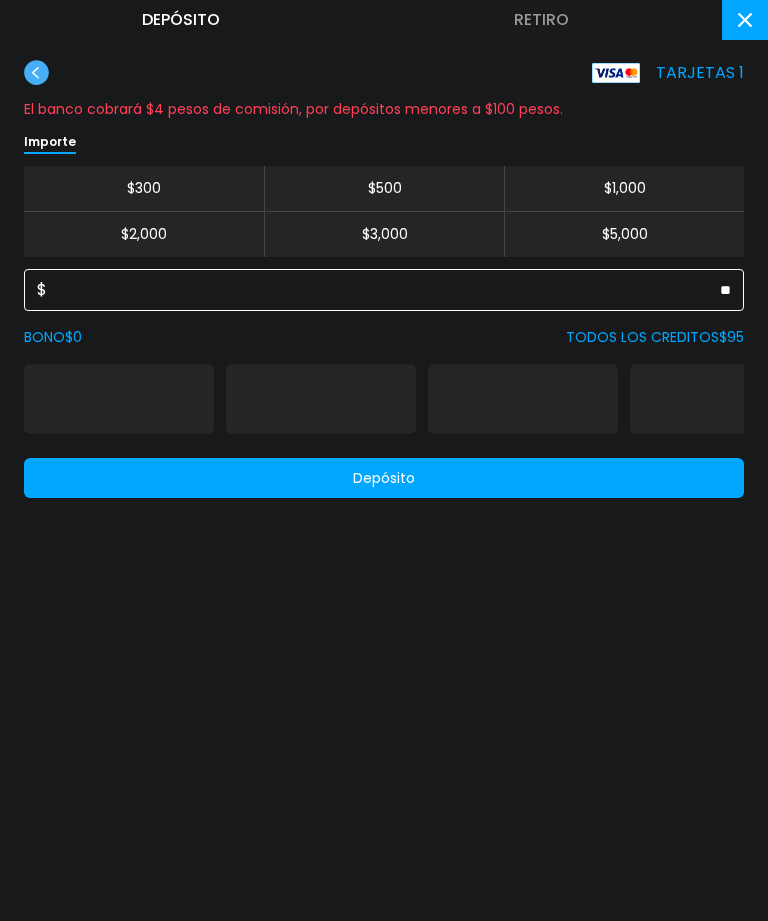 type on "**" 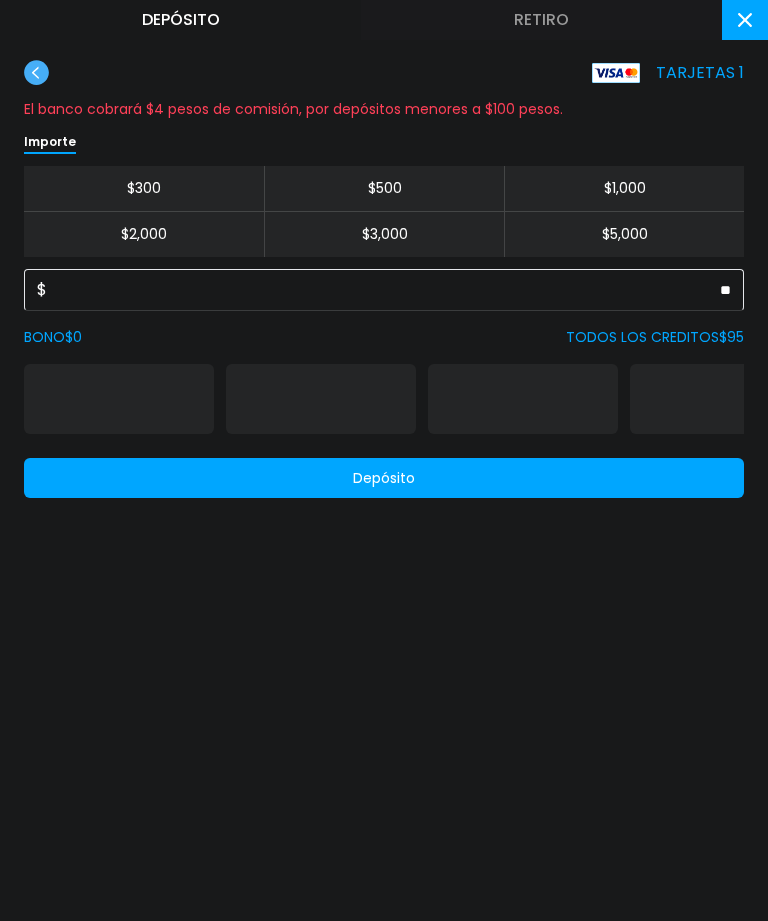 click on "Depósito" at bounding box center (384, 478) 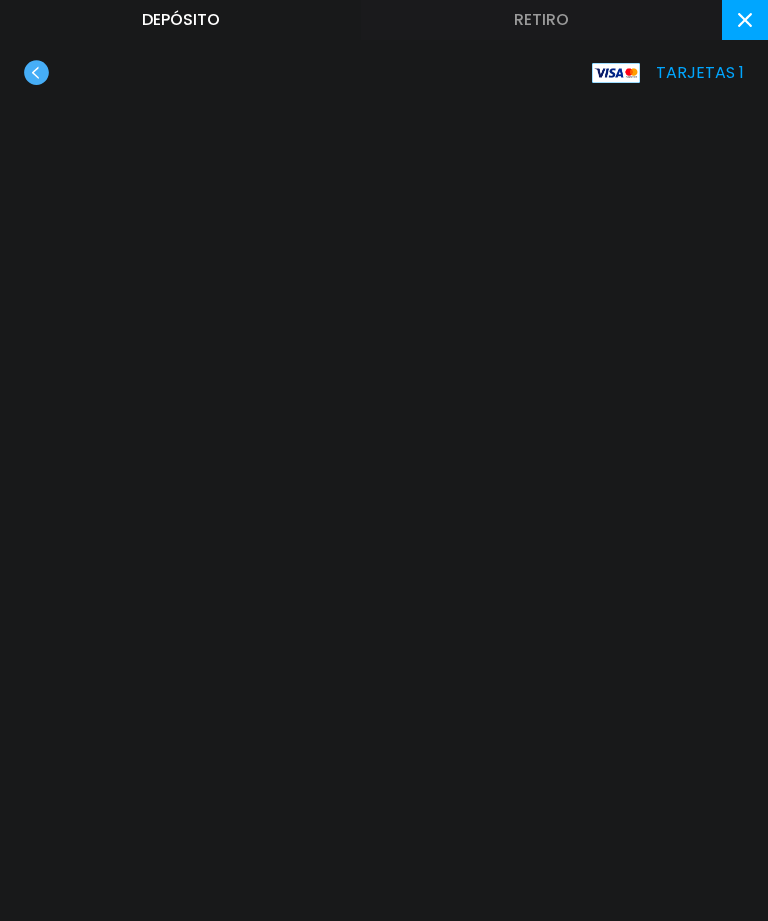 click at bounding box center [745, 20] 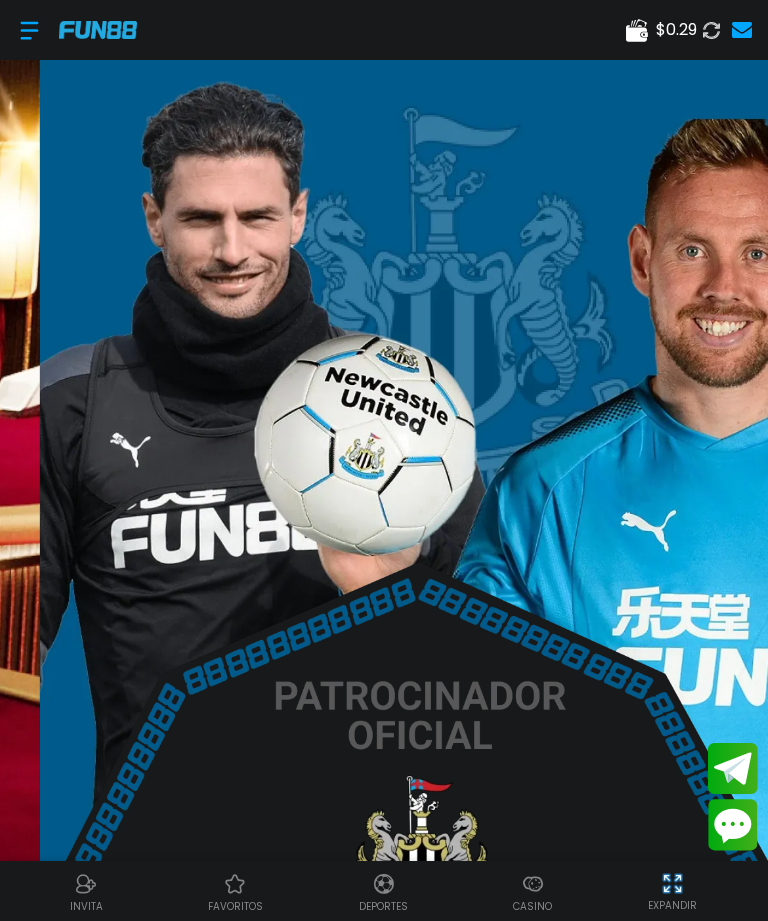 click 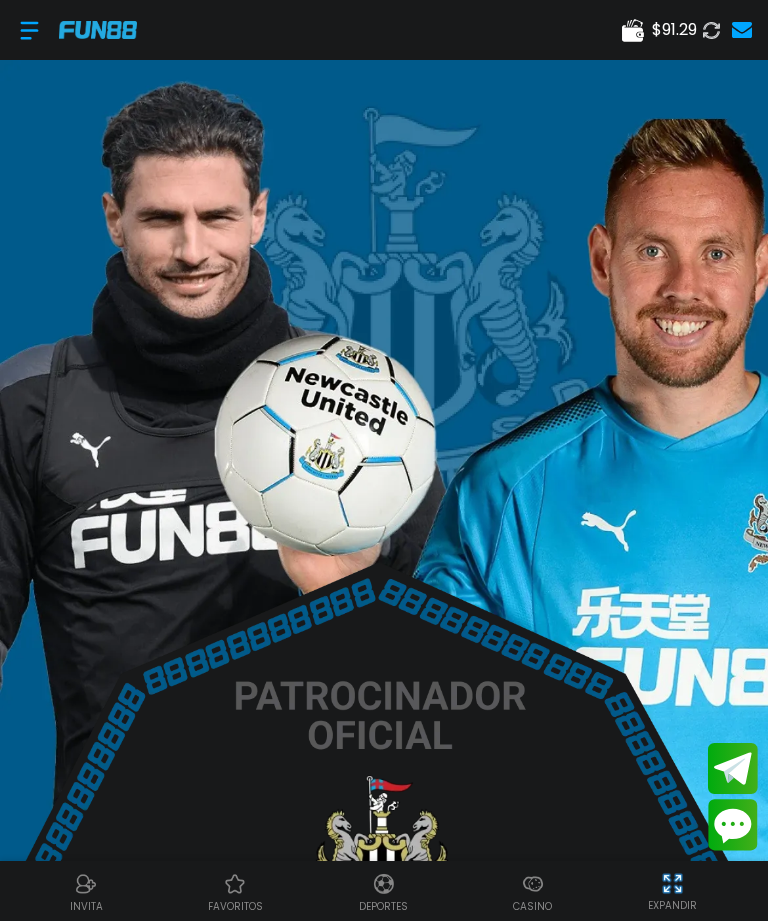 click at bounding box center (29, 30) 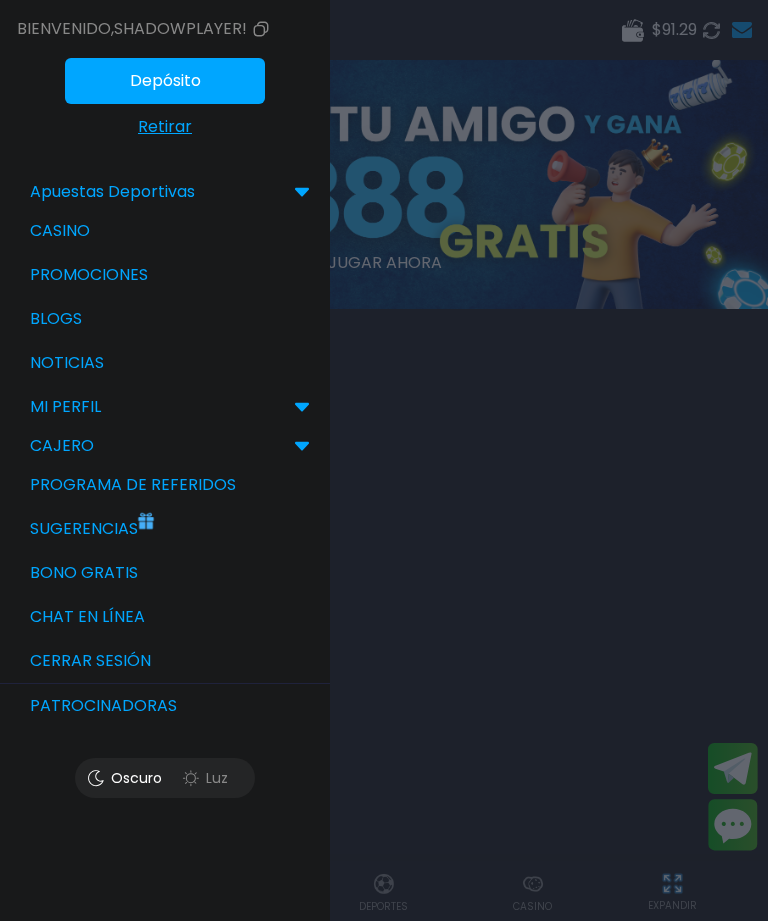 click at bounding box center (384, 460) 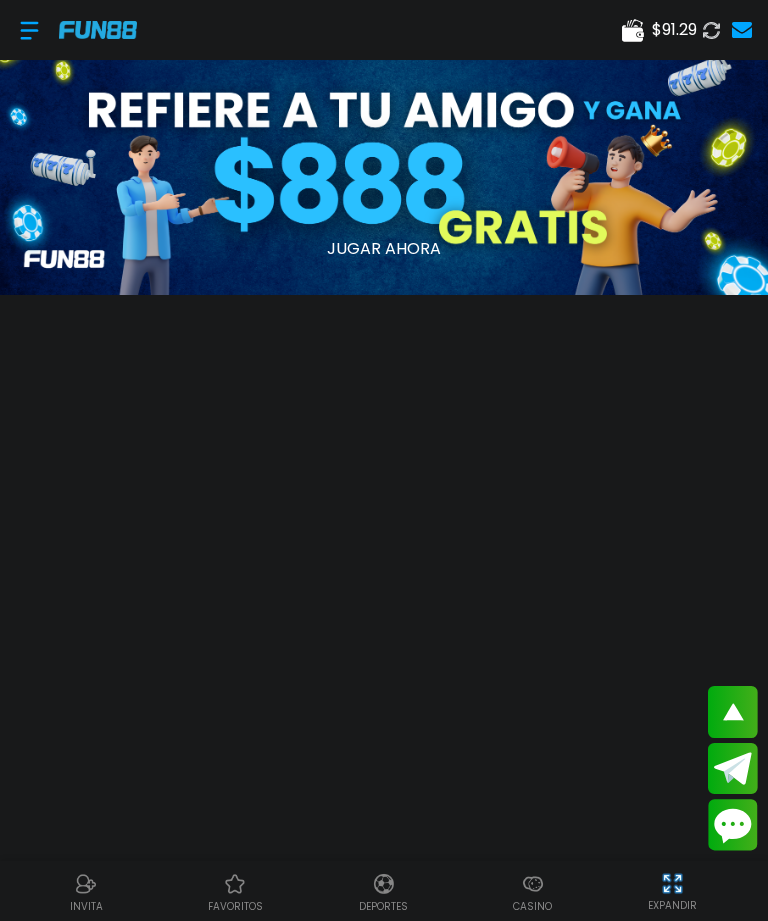 scroll, scrollTop: 0, scrollLeft: 0, axis: both 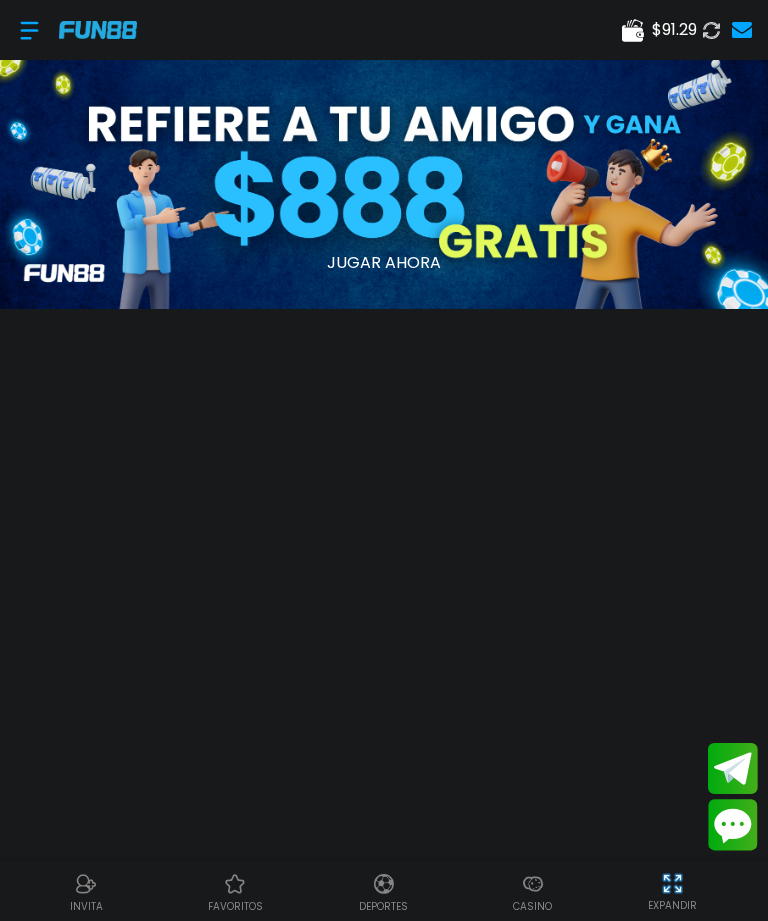 click at bounding box center (384, 884) 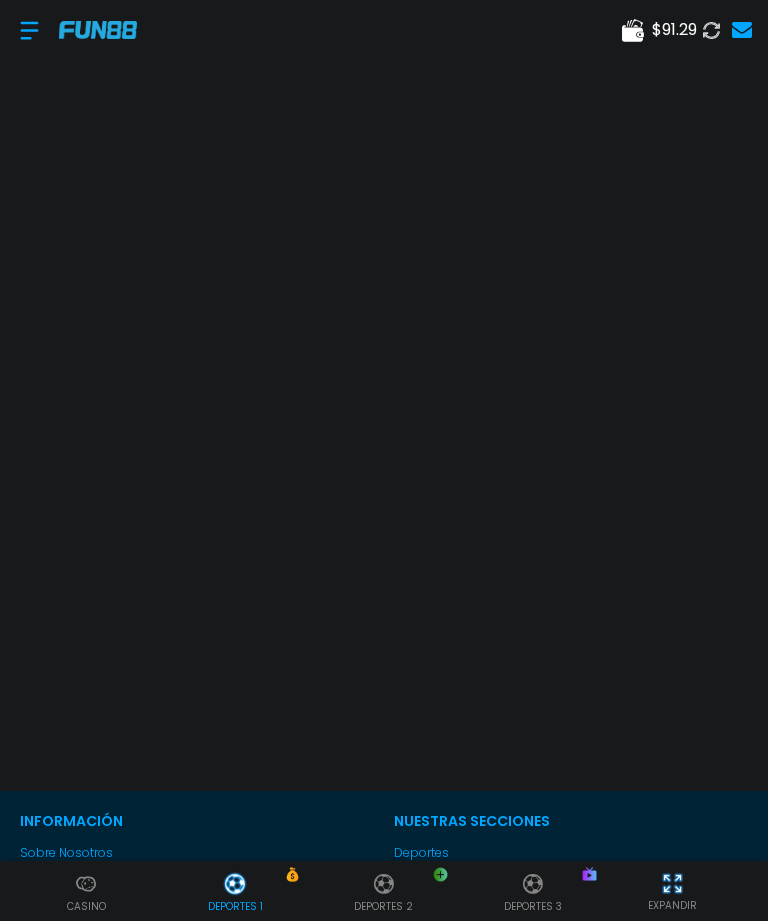 scroll, scrollTop: 0, scrollLeft: 0, axis: both 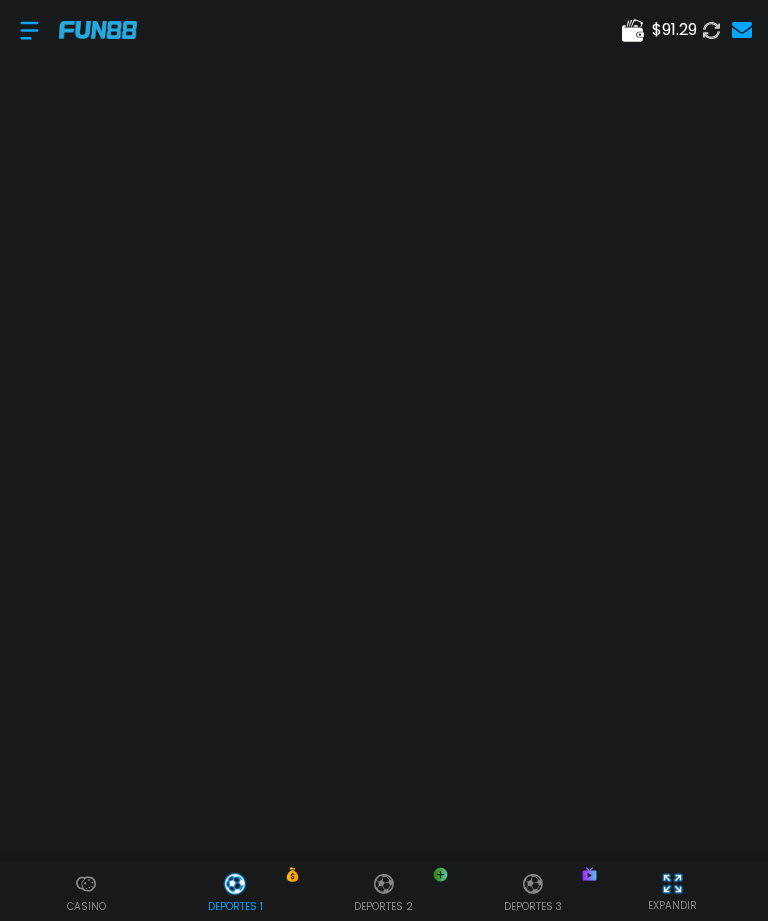 click 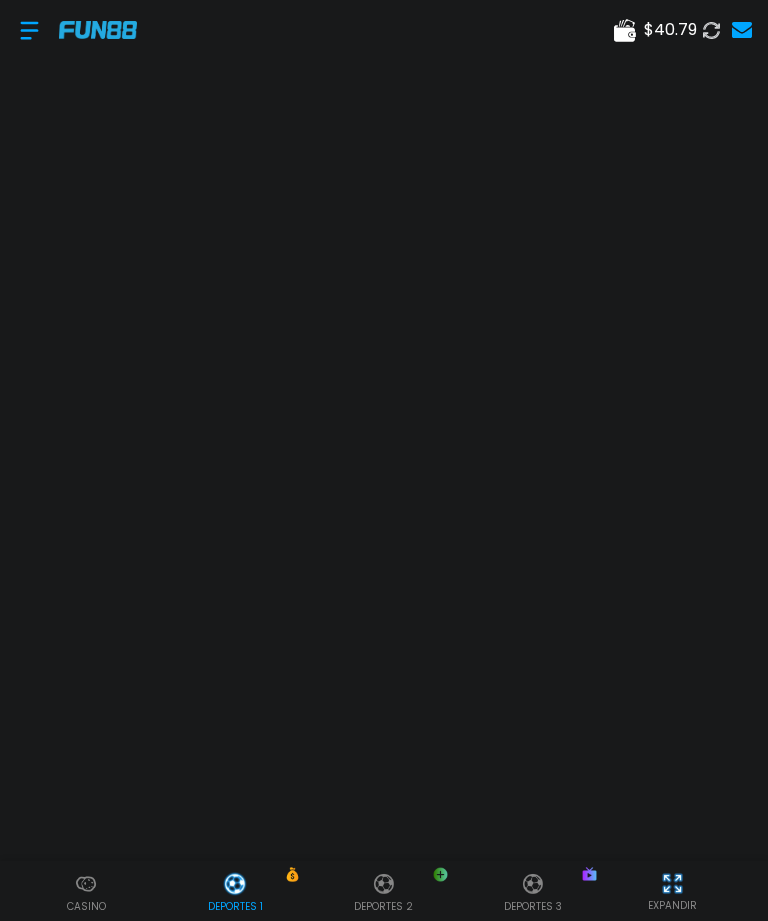 click at bounding box center [86, 884] 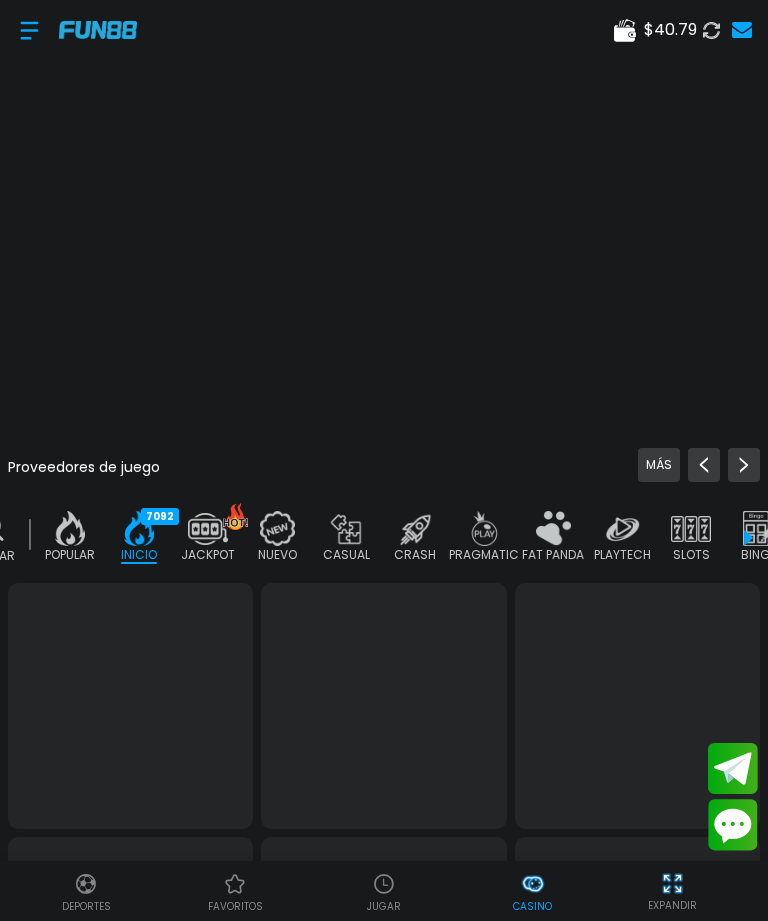 scroll, scrollTop: 0, scrollLeft: 50, axis: horizontal 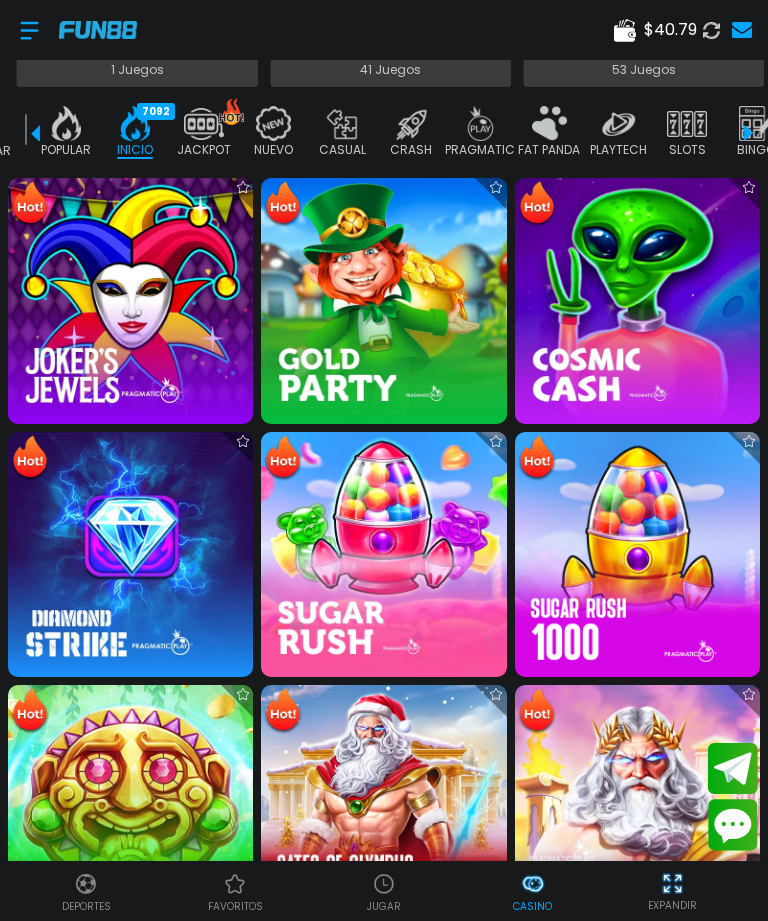 click on "Deportes" at bounding box center (86, 906) 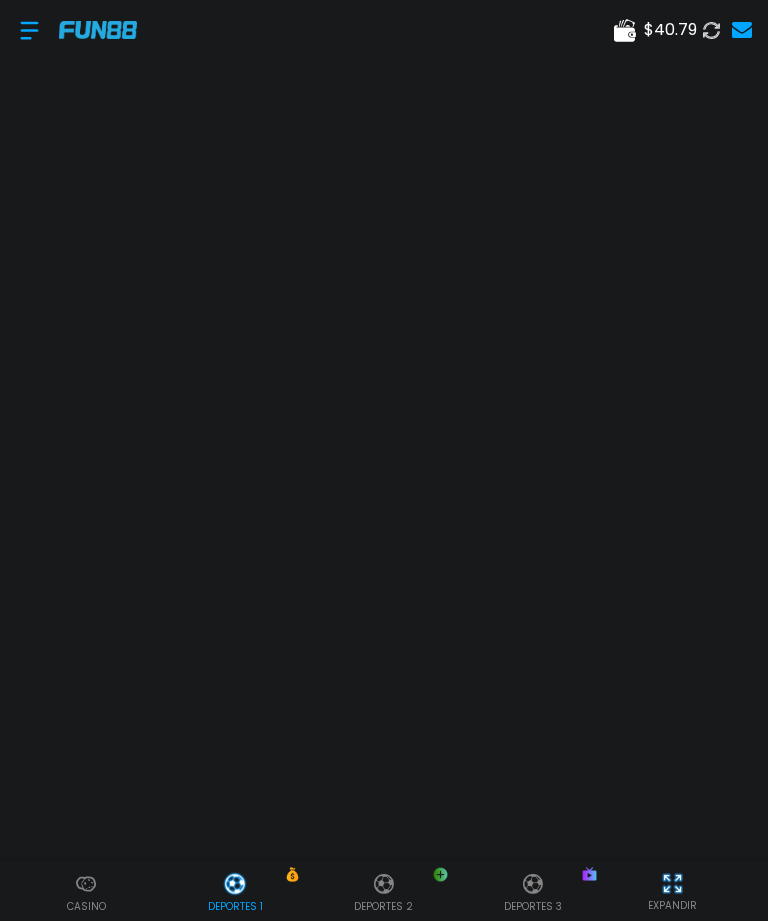 click 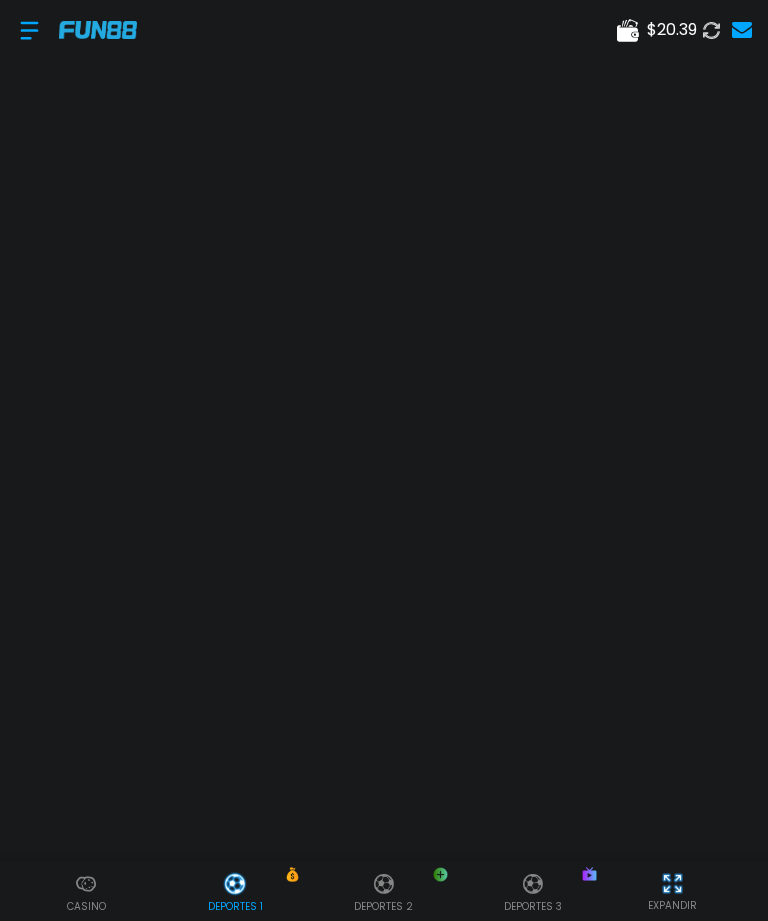 click at bounding box center (86, 884) 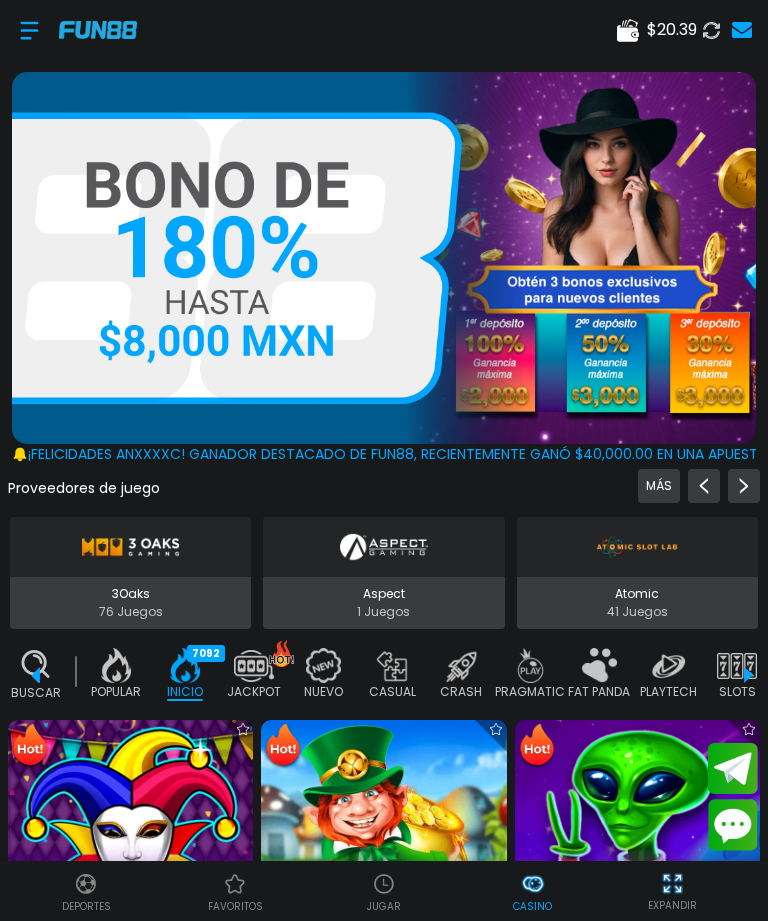 scroll, scrollTop: 0, scrollLeft: 50, axis: horizontal 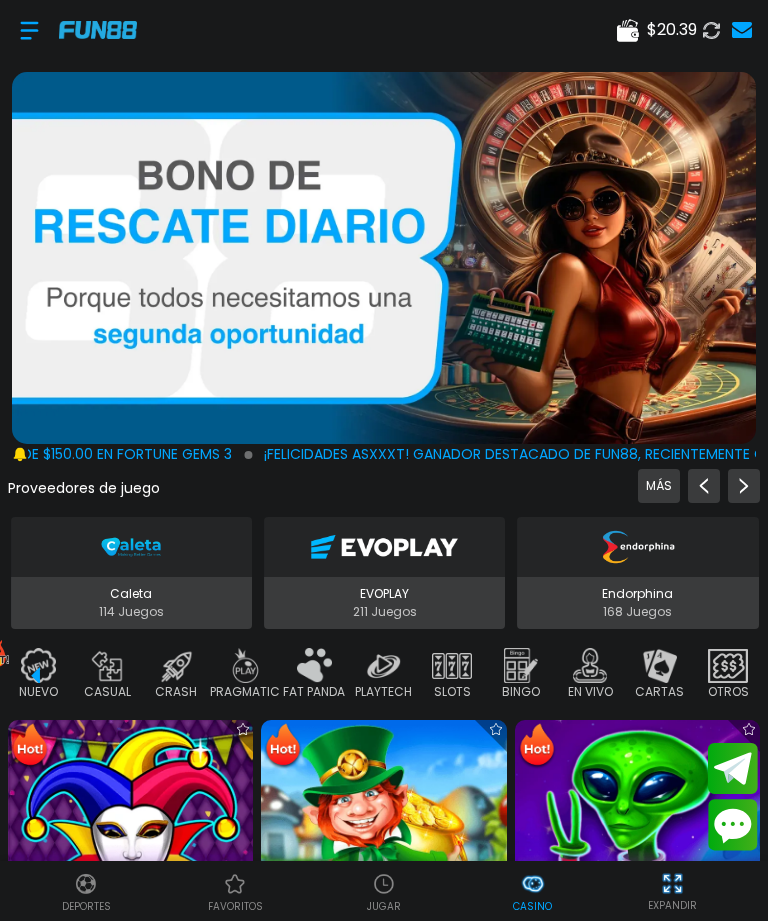 click at bounding box center [590, 665] 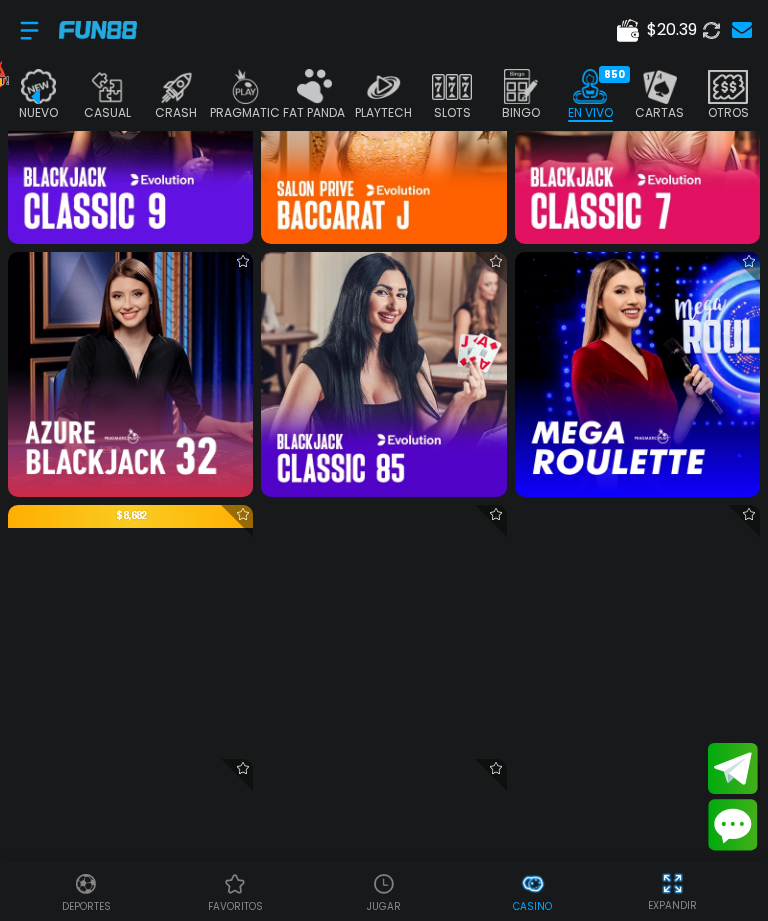 scroll, scrollTop: 977, scrollLeft: 0, axis: vertical 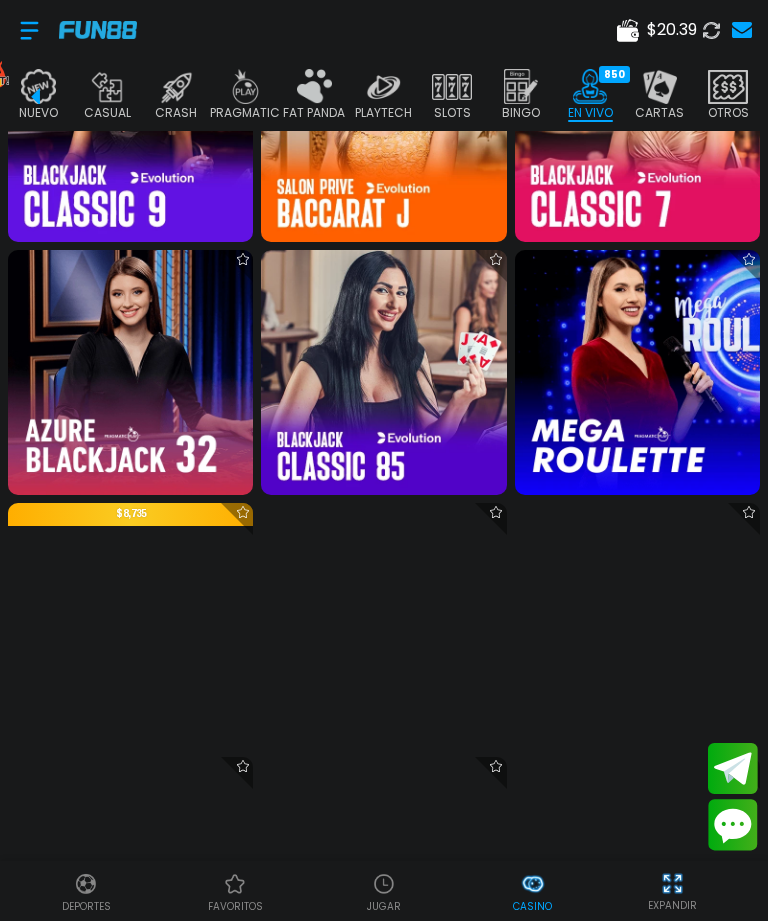 click at bounding box center (637, 372) 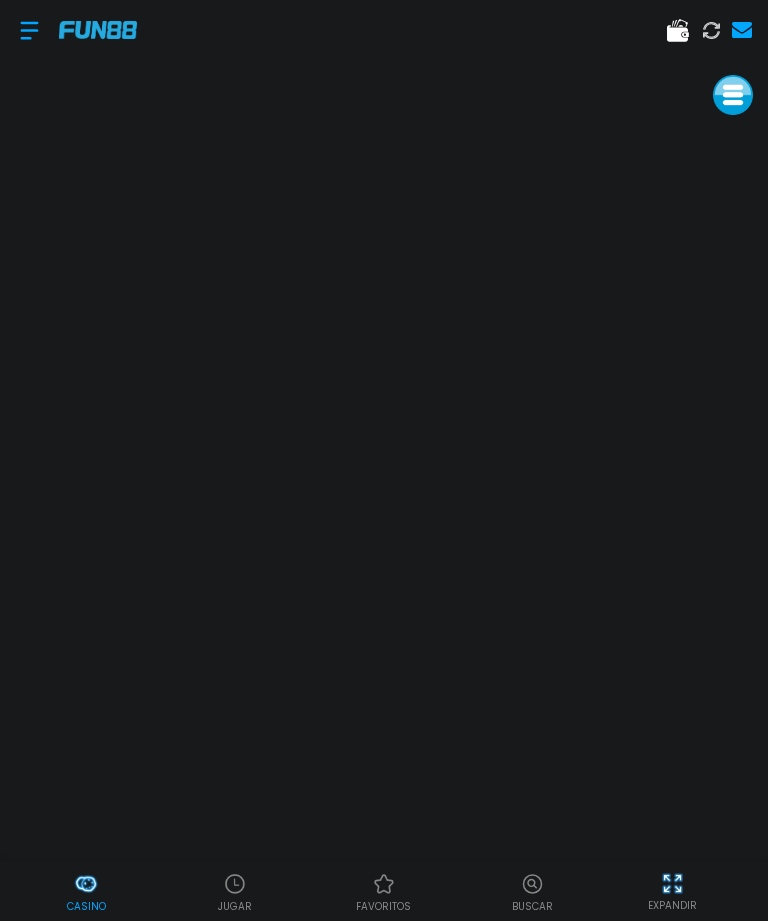 click at bounding box center (86, 884) 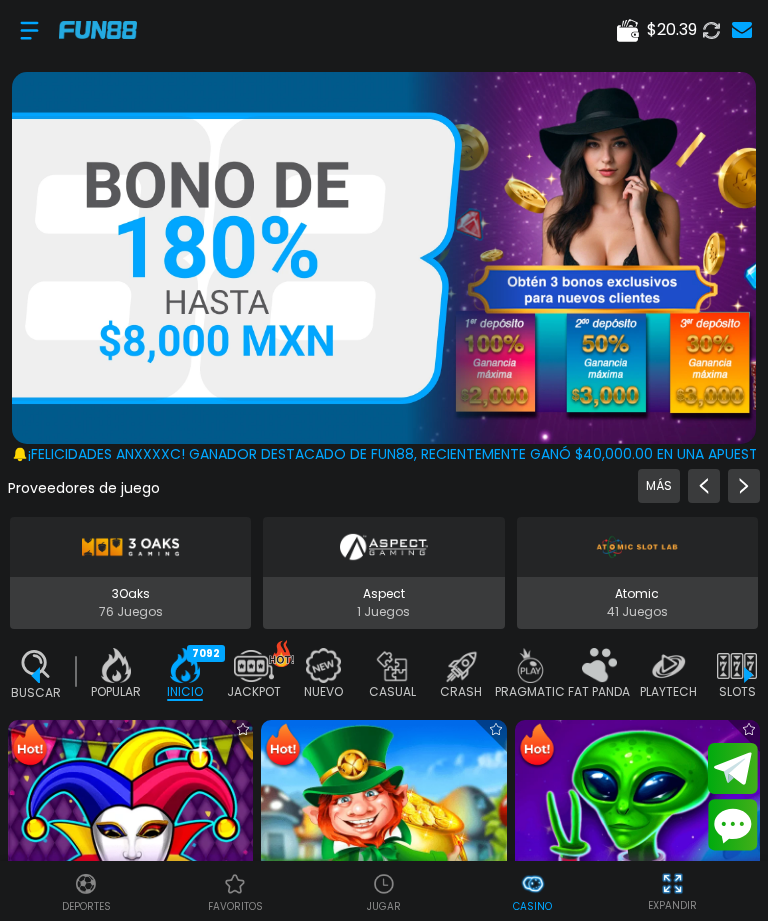scroll, scrollTop: 0, scrollLeft: 50, axis: horizontal 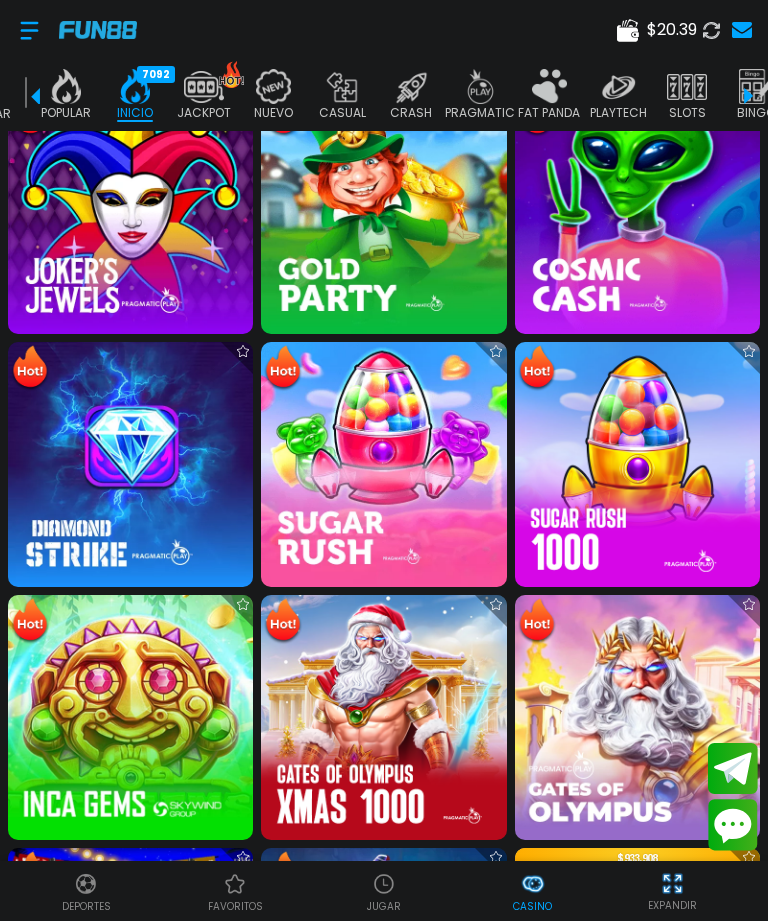 click at bounding box center (383, 464) 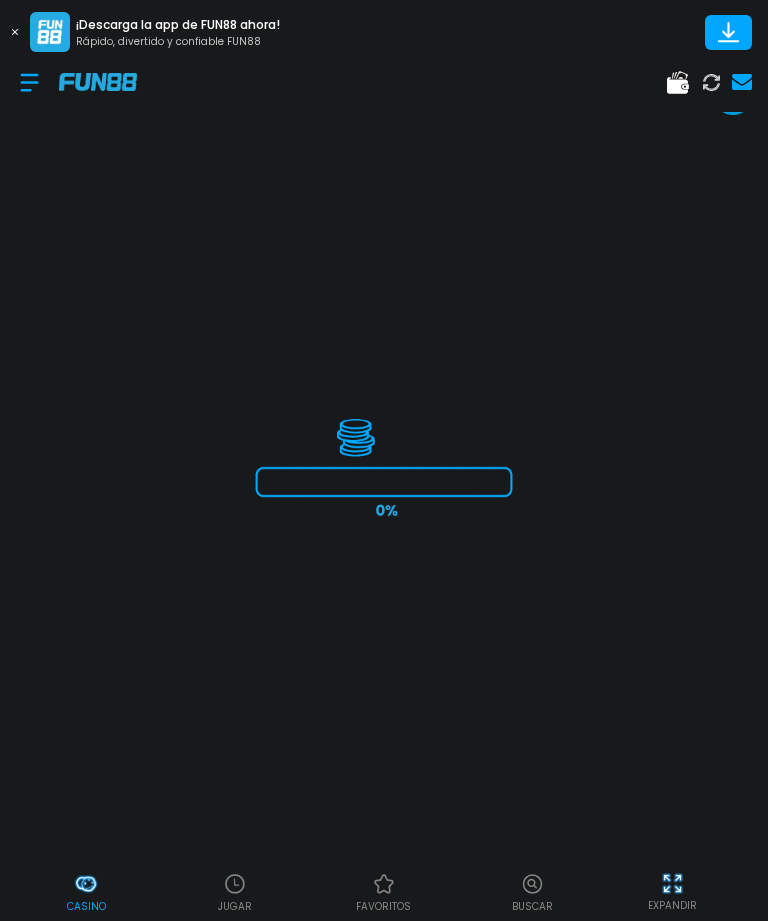 scroll, scrollTop: 0, scrollLeft: 0, axis: both 